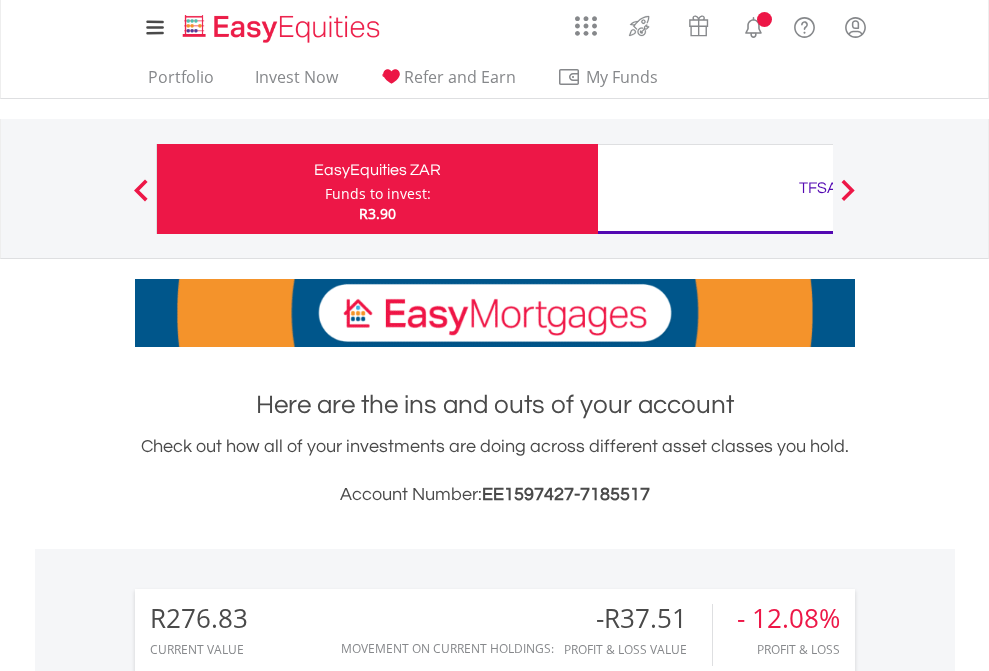 scroll, scrollTop: 0, scrollLeft: 0, axis: both 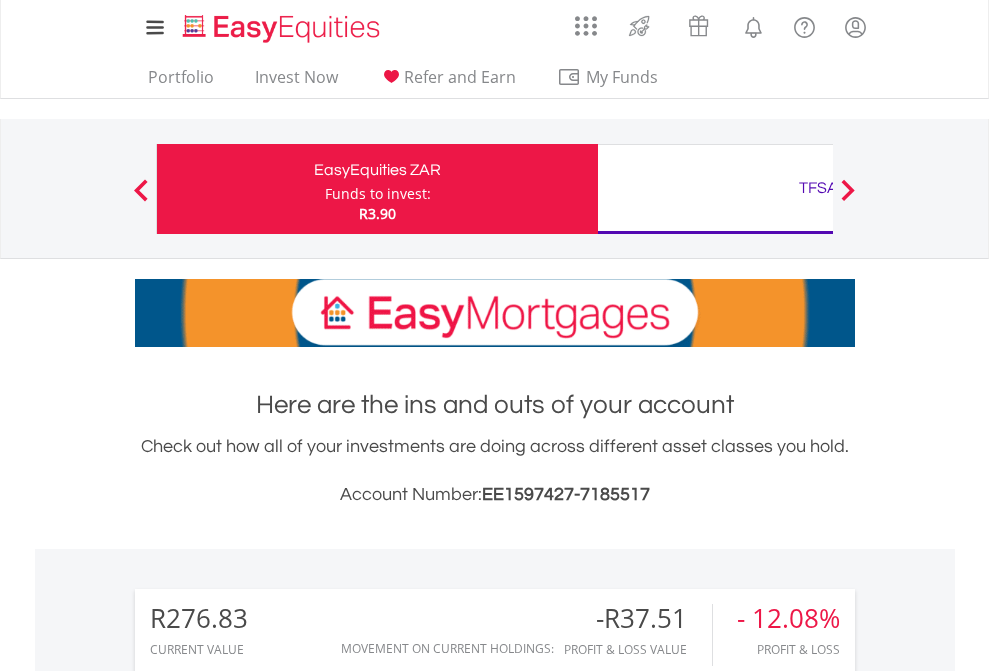 click on "Funds to invest:" at bounding box center [378, 194] 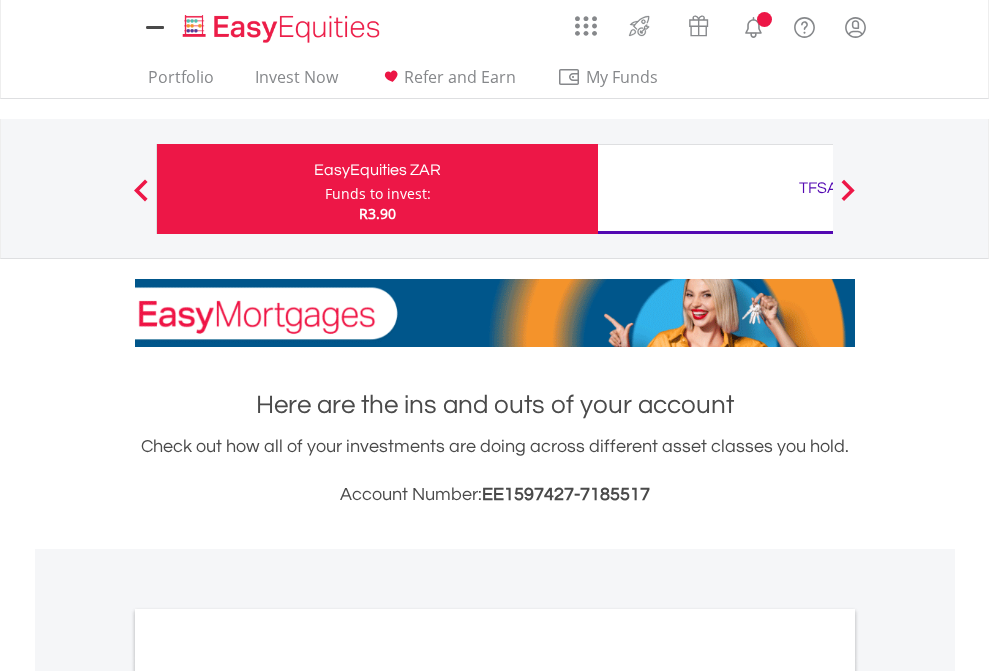 scroll, scrollTop: 0, scrollLeft: 0, axis: both 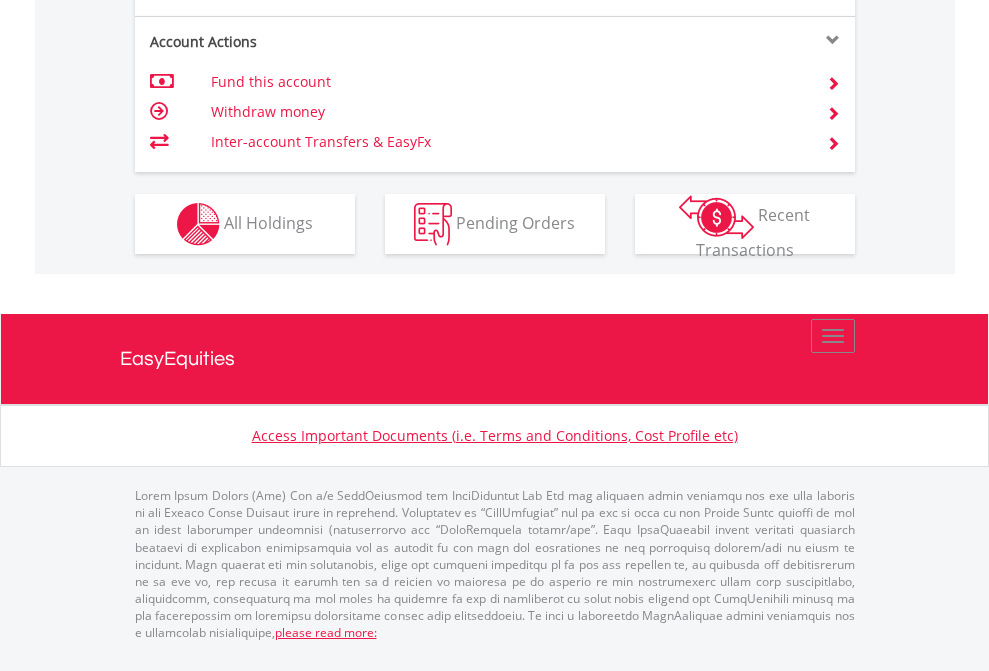 click on "Investment types" at bounding box center [706, -337] 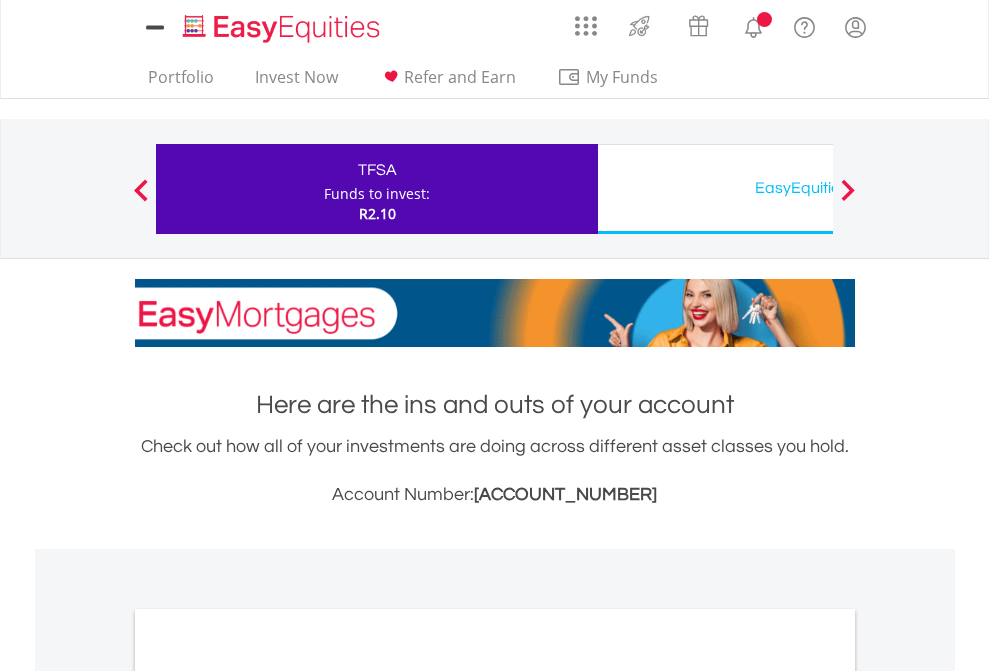 scroll, scrollTop: 0, scrollLeft: 0, axis: both 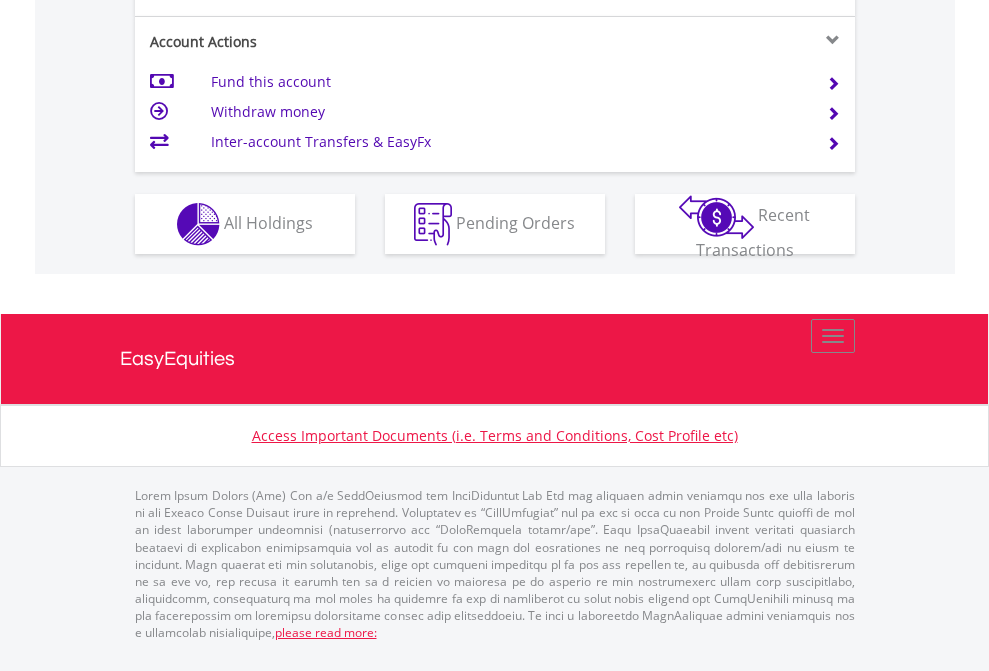click on "Investment types" at bounding box center (706, -337) 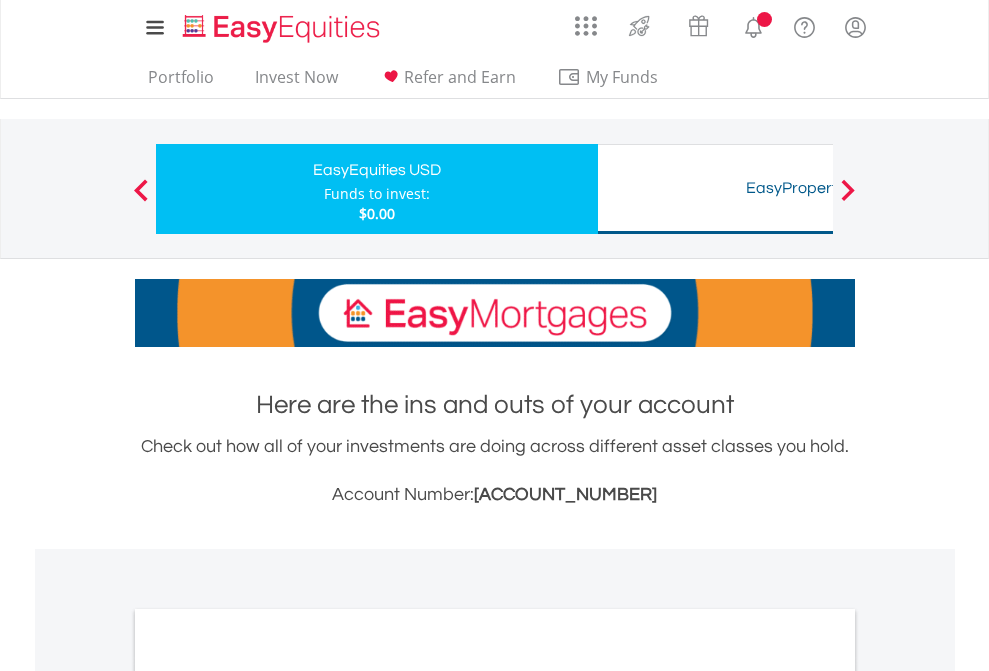 scroll, scrollTop: 0, scrollLeft: 0, axis: both 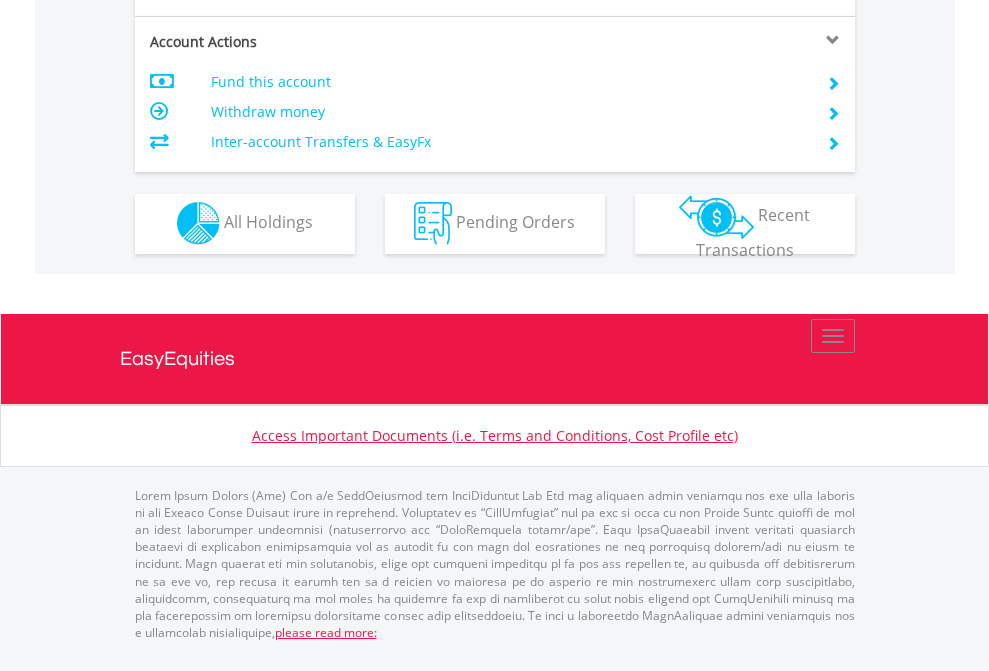 click on "Investment types" at bounding box center [706, -353] 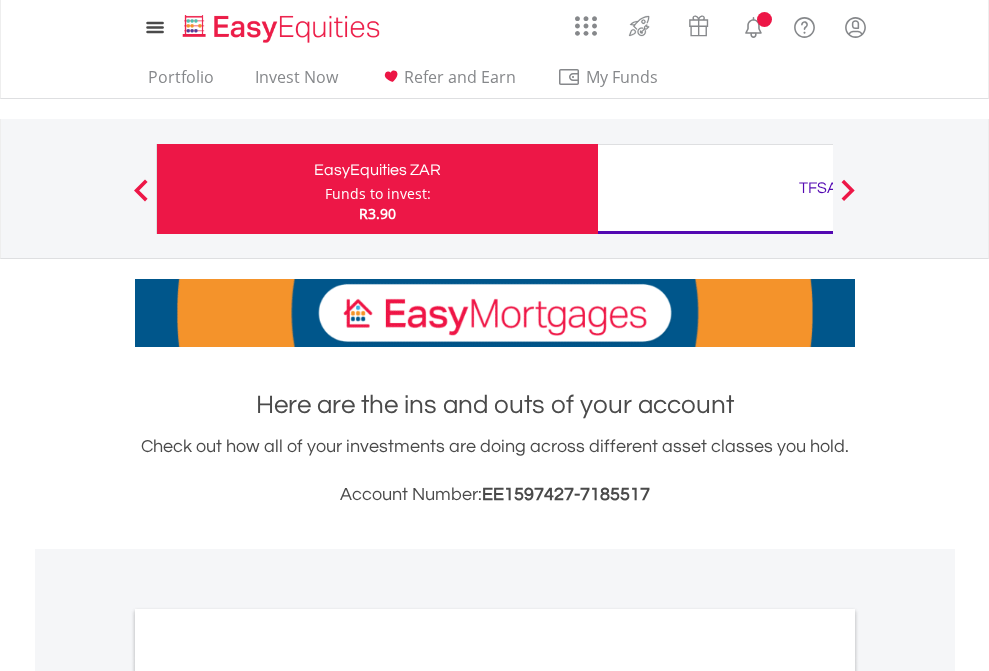 scroll, scrollTop: 1202, scrollLeft: 0, axis: vertical 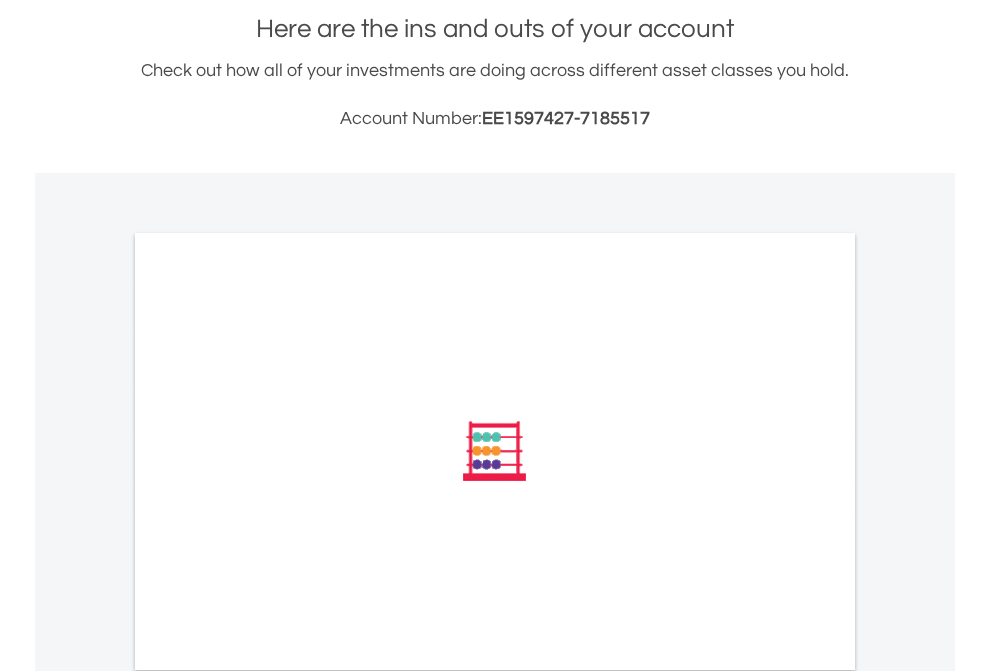 click on "All Holdings" at bounding box center (268, 720) 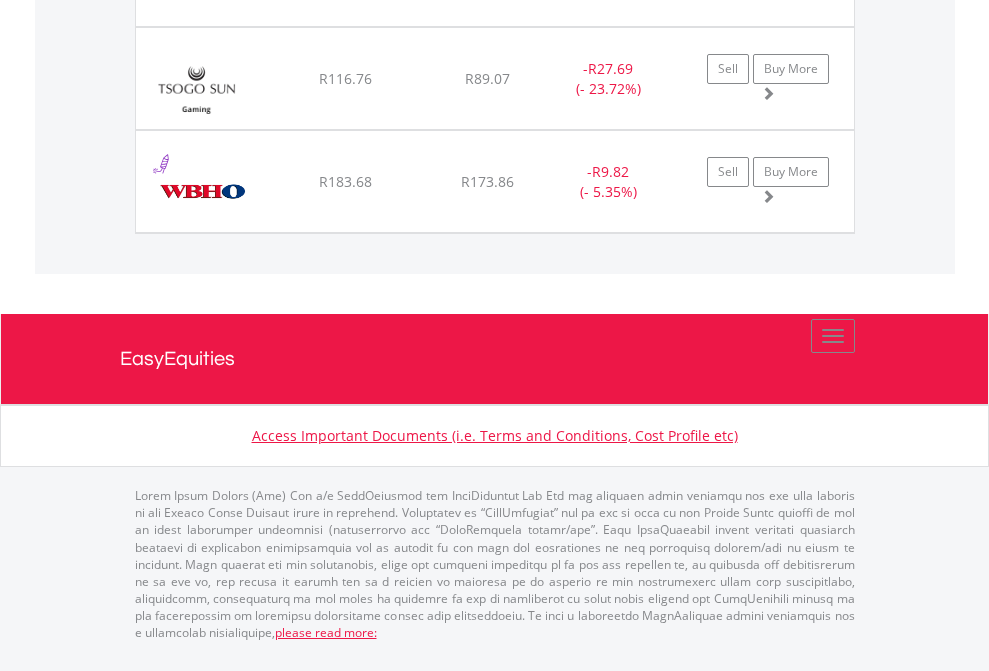 click on "TFSA" at bounding box center (818, -1174) 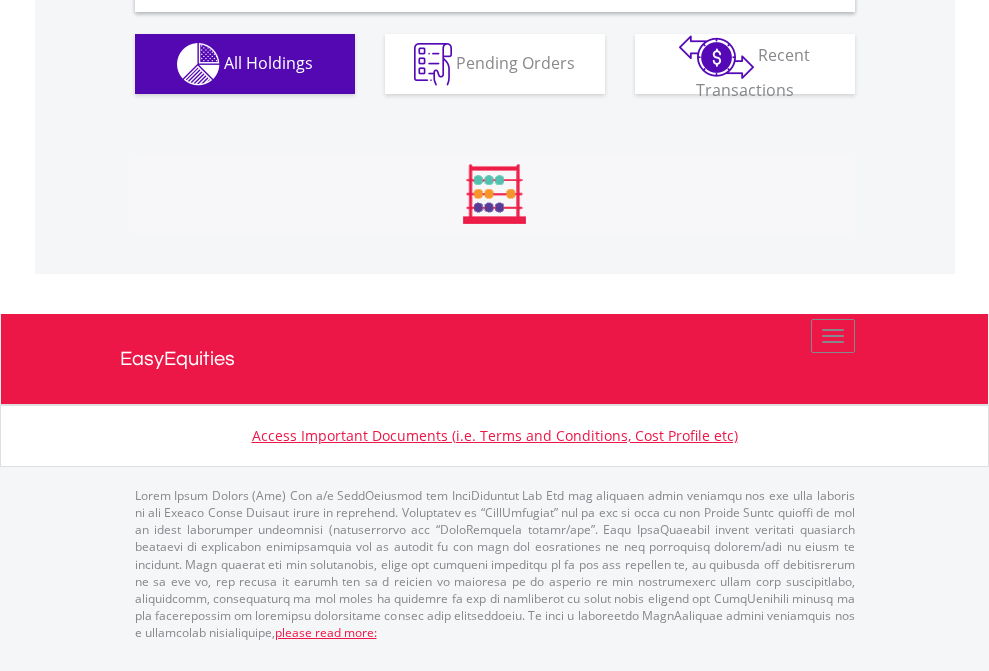 scroll, scrollTop: 1933, scrollLeft: 0, axis: vertical 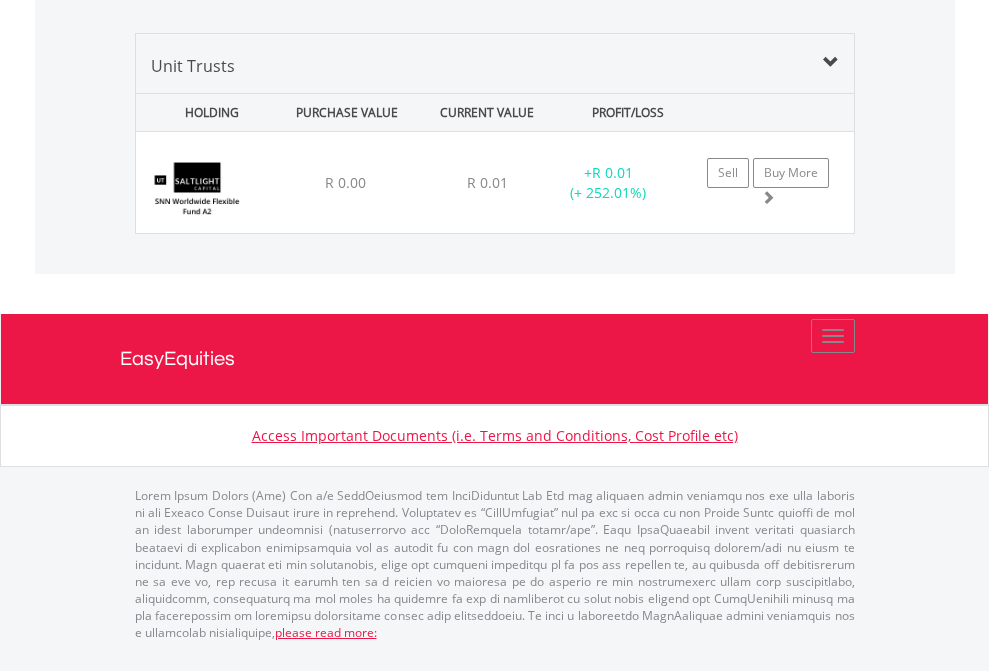 click on "EasyEquities USD" at bounding box center [818, -967] 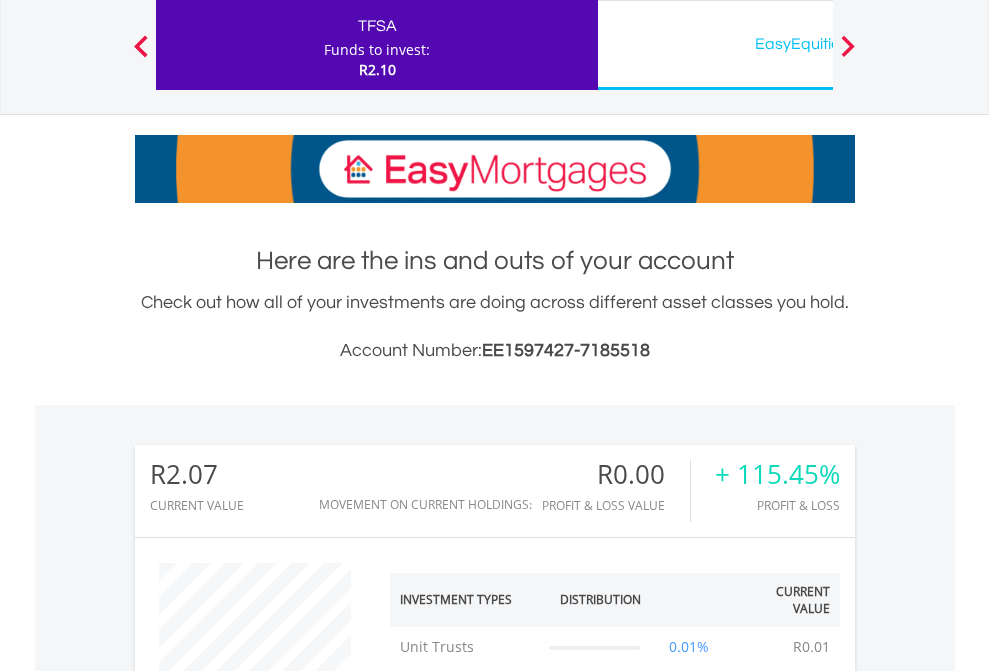 click on "All Holdings" at bounding box center (268, 1402) 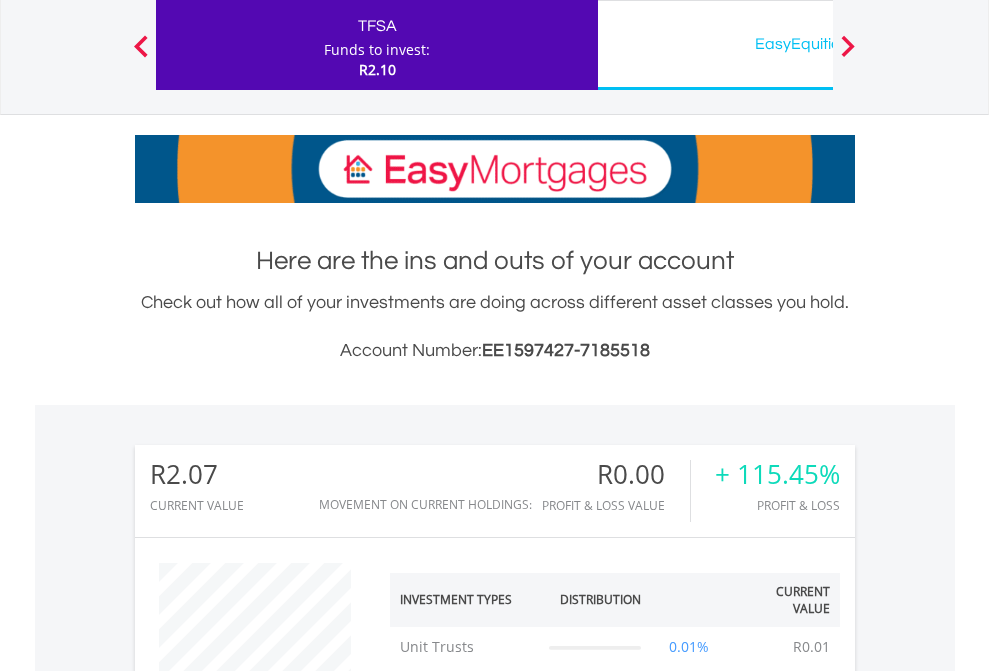 scroll, scrollTop: 999808, scrollLeft: 999687, axis: both 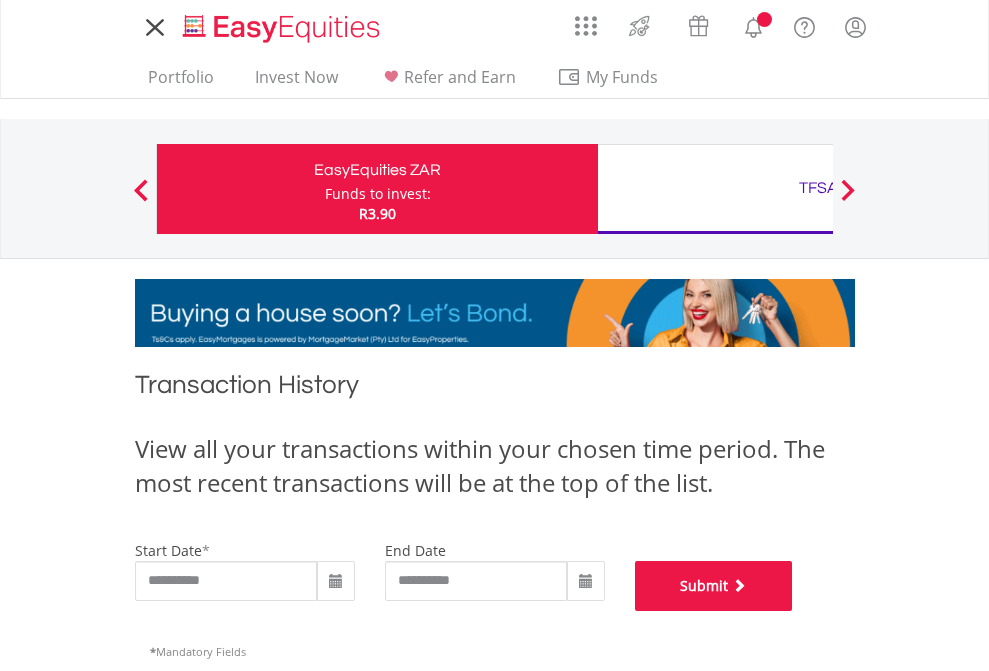 click on "Submit" at bounding box center [714, 586] 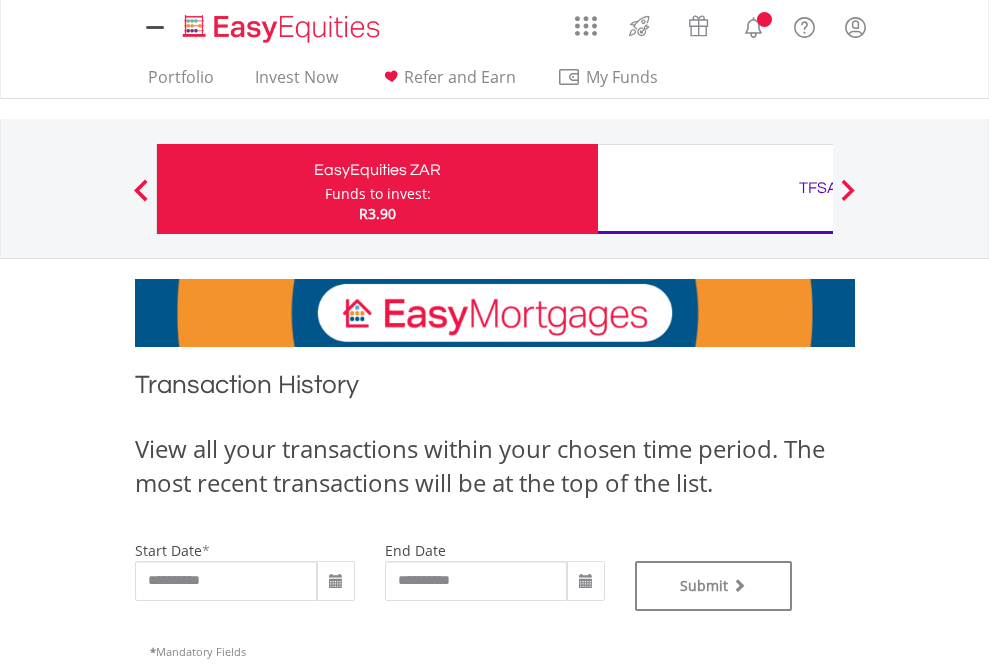 scroll, scrollTop: 0, scrollLeft: 0, axis: both 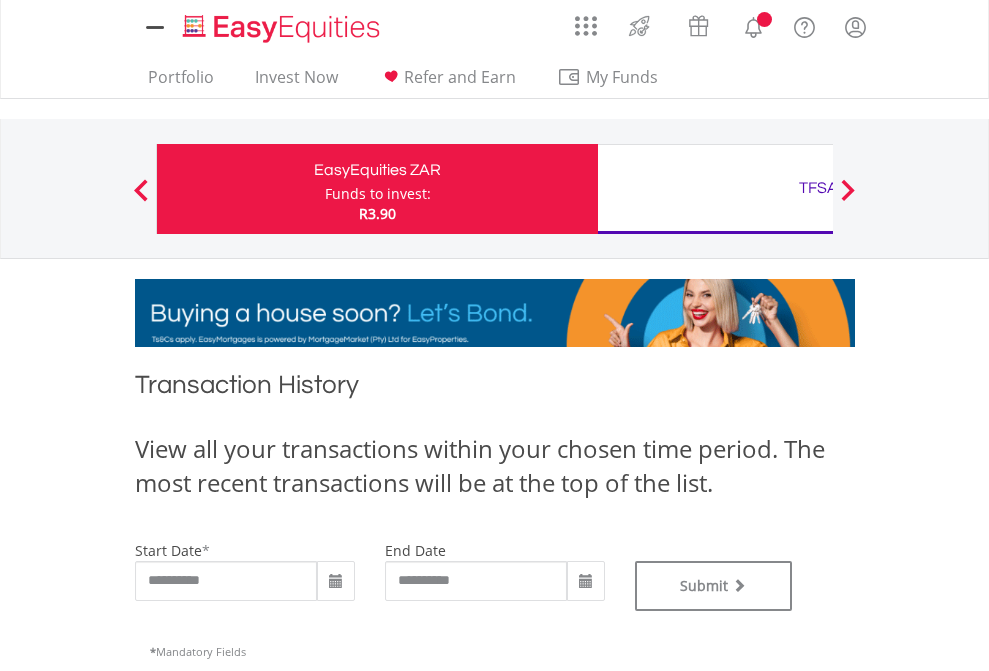 click on "TFSA" at bounding box center (818, 188) 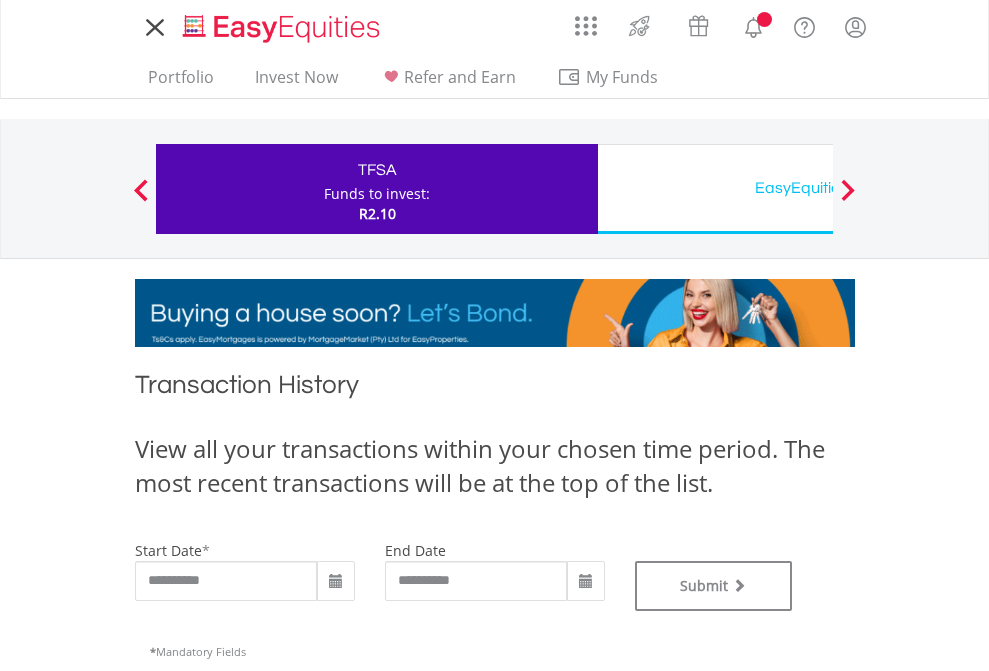 scroll, scrollTop: 0, scrollLeft: 0, axis: both 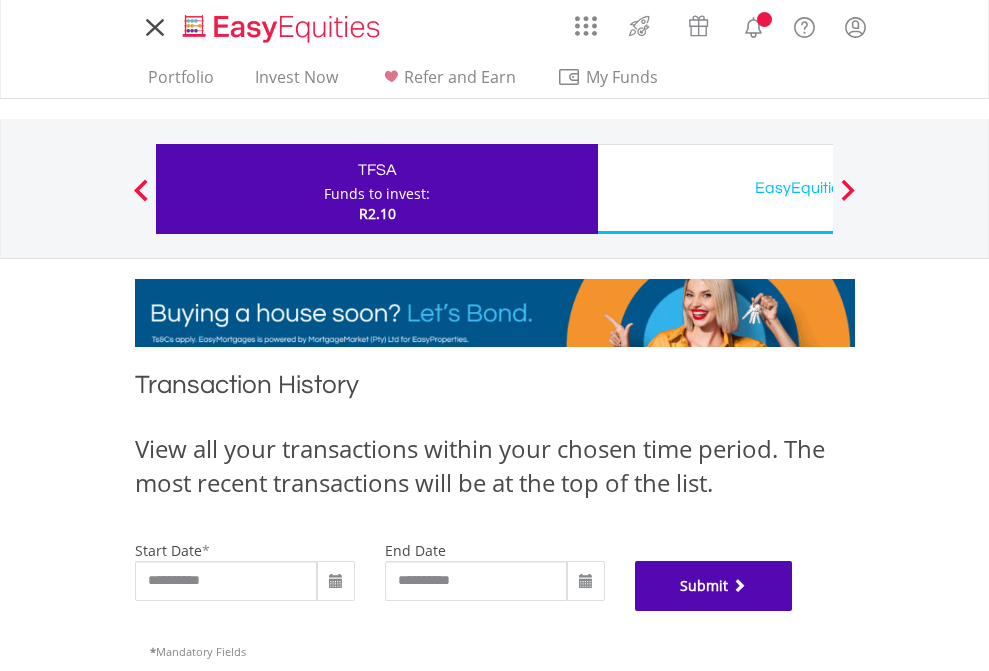click on "Submit" at bounding box center (714, 586) 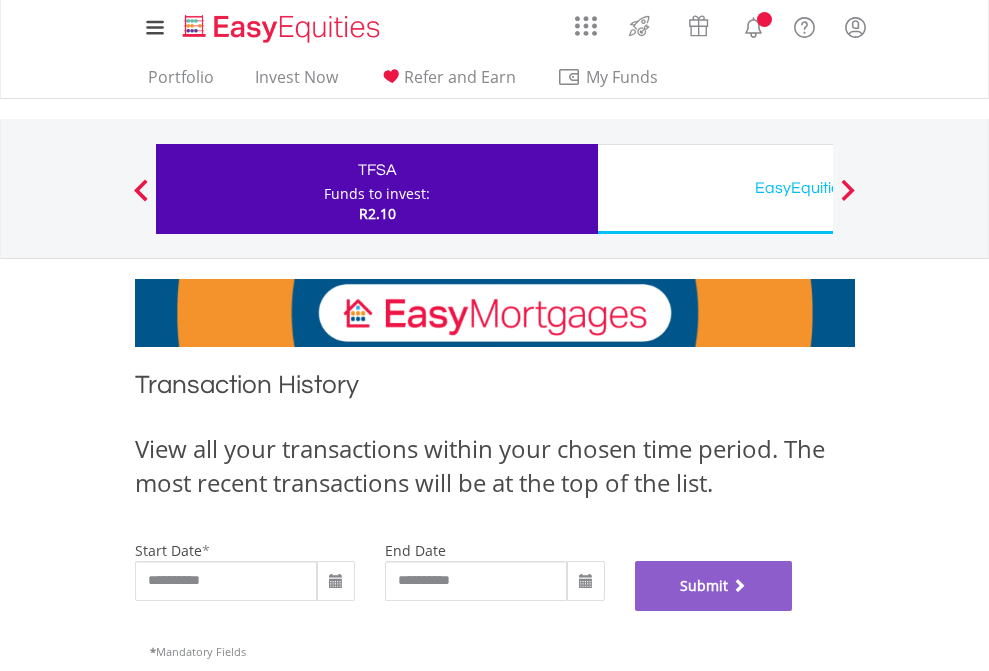 scroll, scrollTop: 811, scrollLeft: 0, axis: vertical 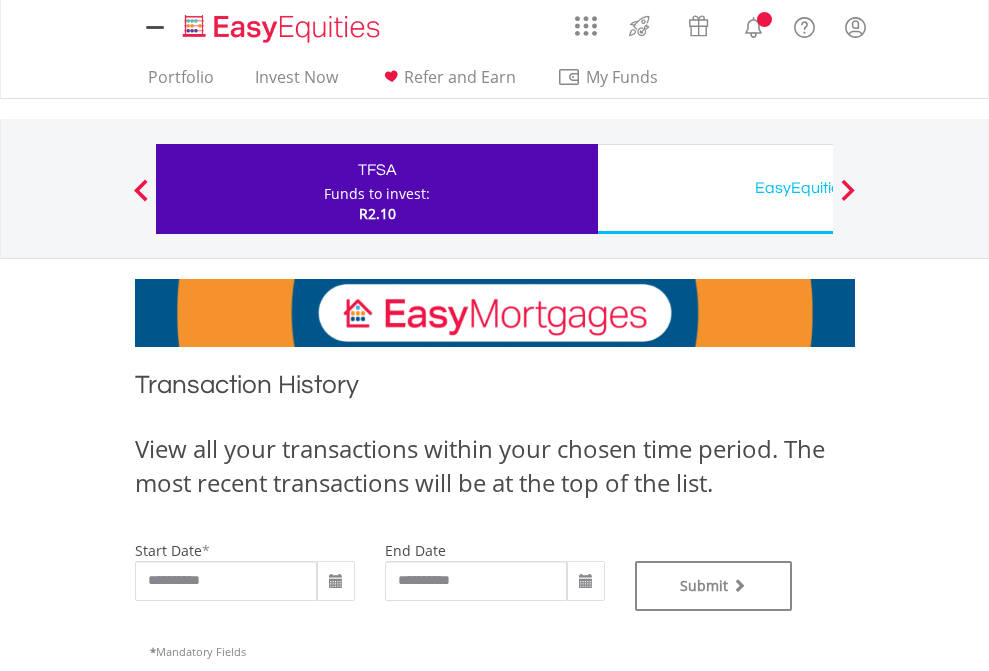 click on "EasyEquities USD" at bounding box center (818, 188) 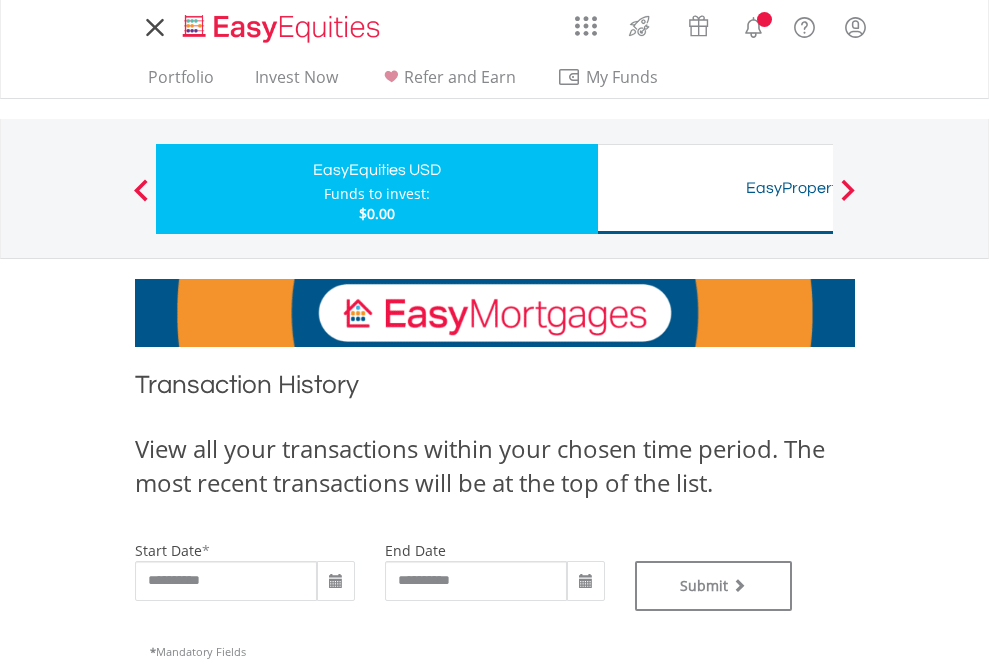 scroll, scrollTop: 0, scrollLeft: 0, axis: both 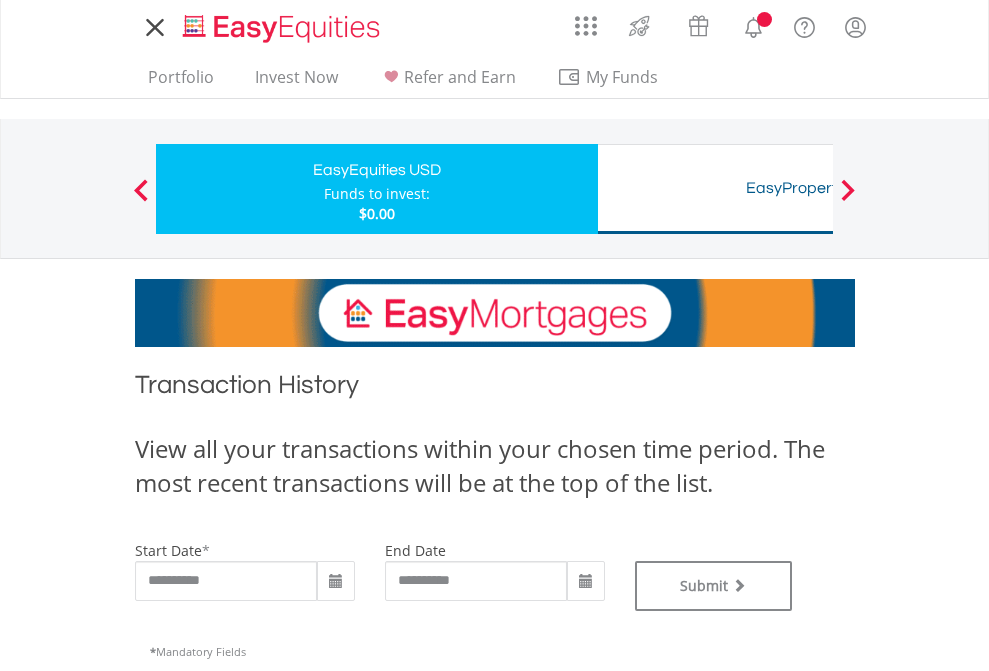 type on "**********" 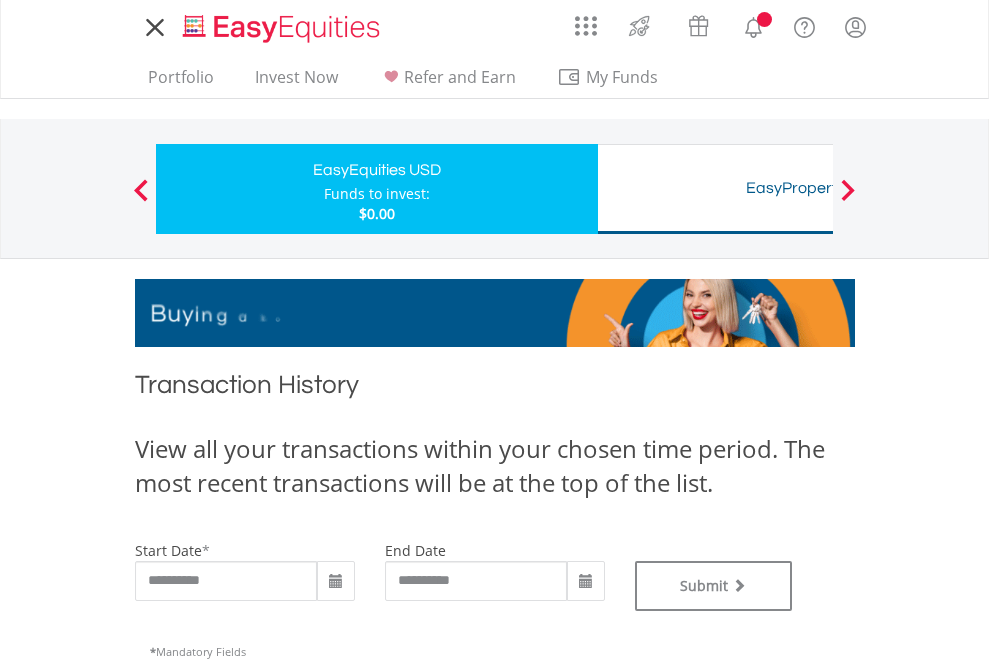 type on "**********" 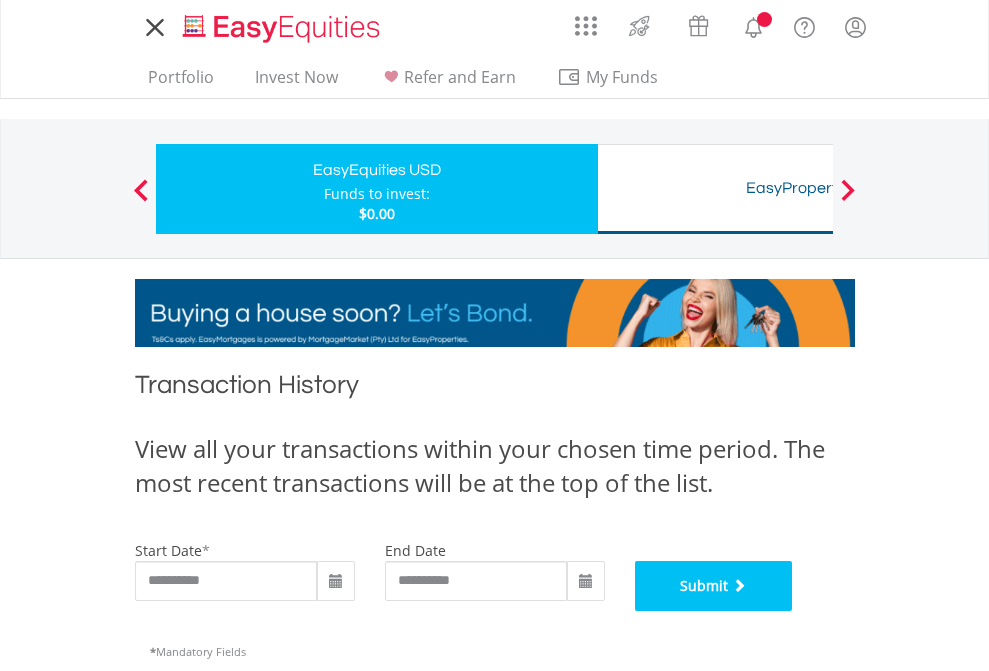 click on "Submit" at bounding box center [714, 586] 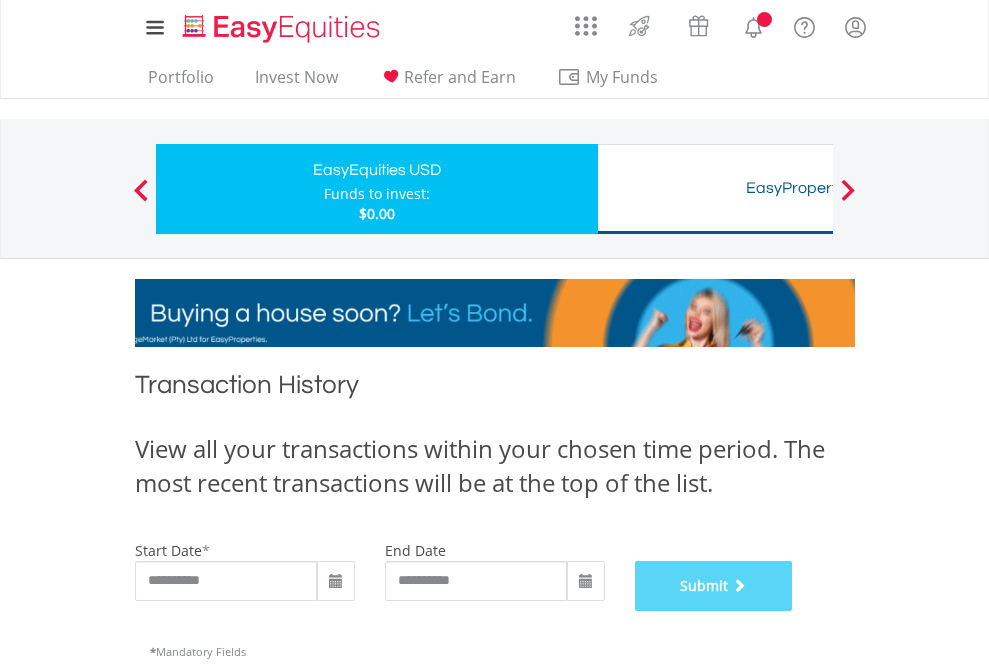 scroll, scrollTop: 811, scrollLeft: 0, axis: vertical 